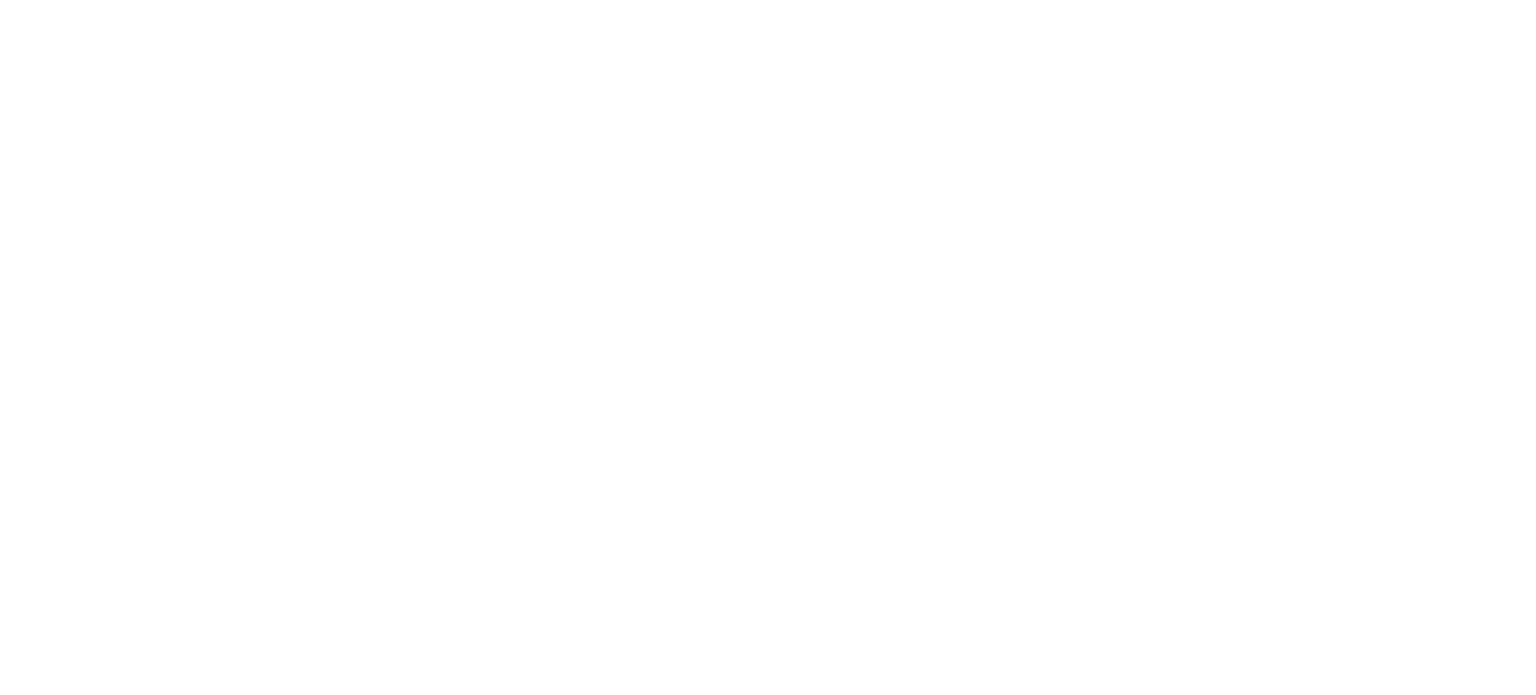 scroll, scrollTop: 0, scrollLeft: 0, axis: both 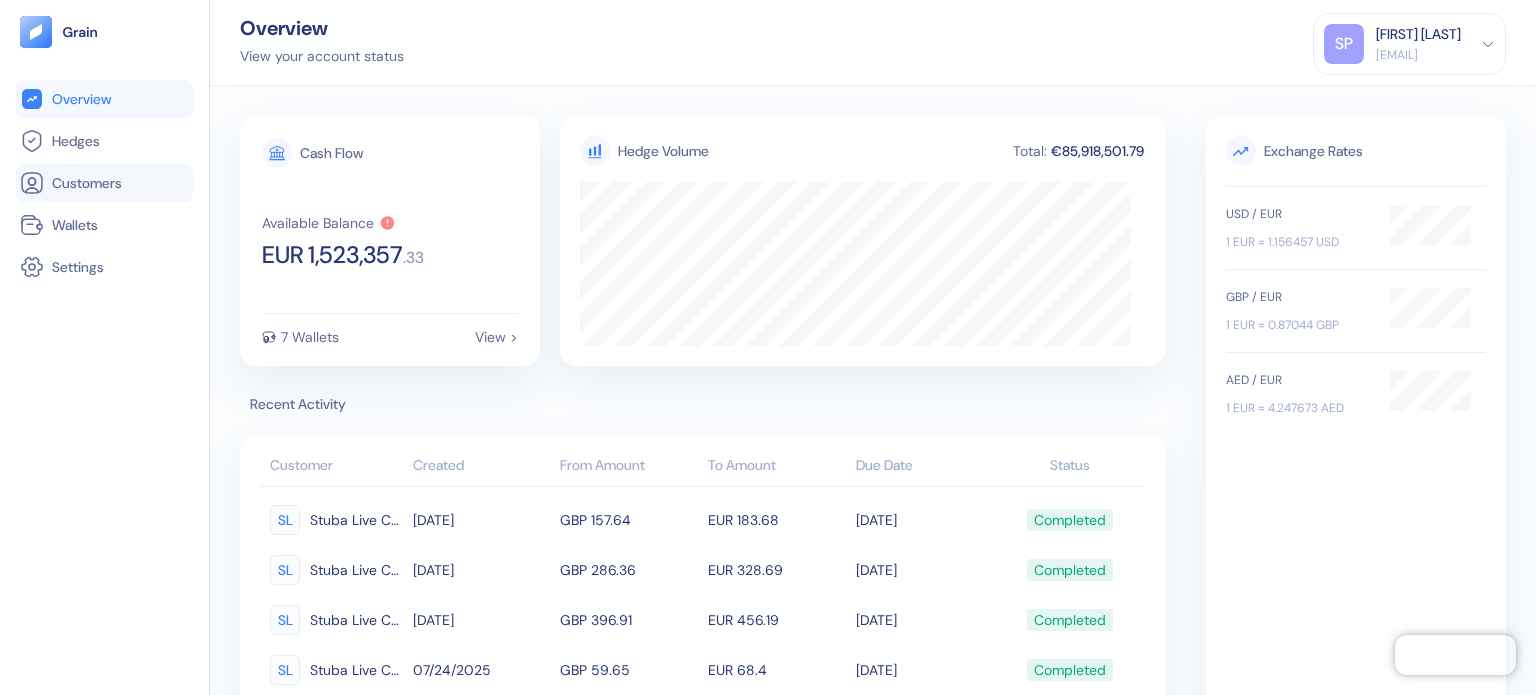 click on "Customers" at bounding box center (104, 183) 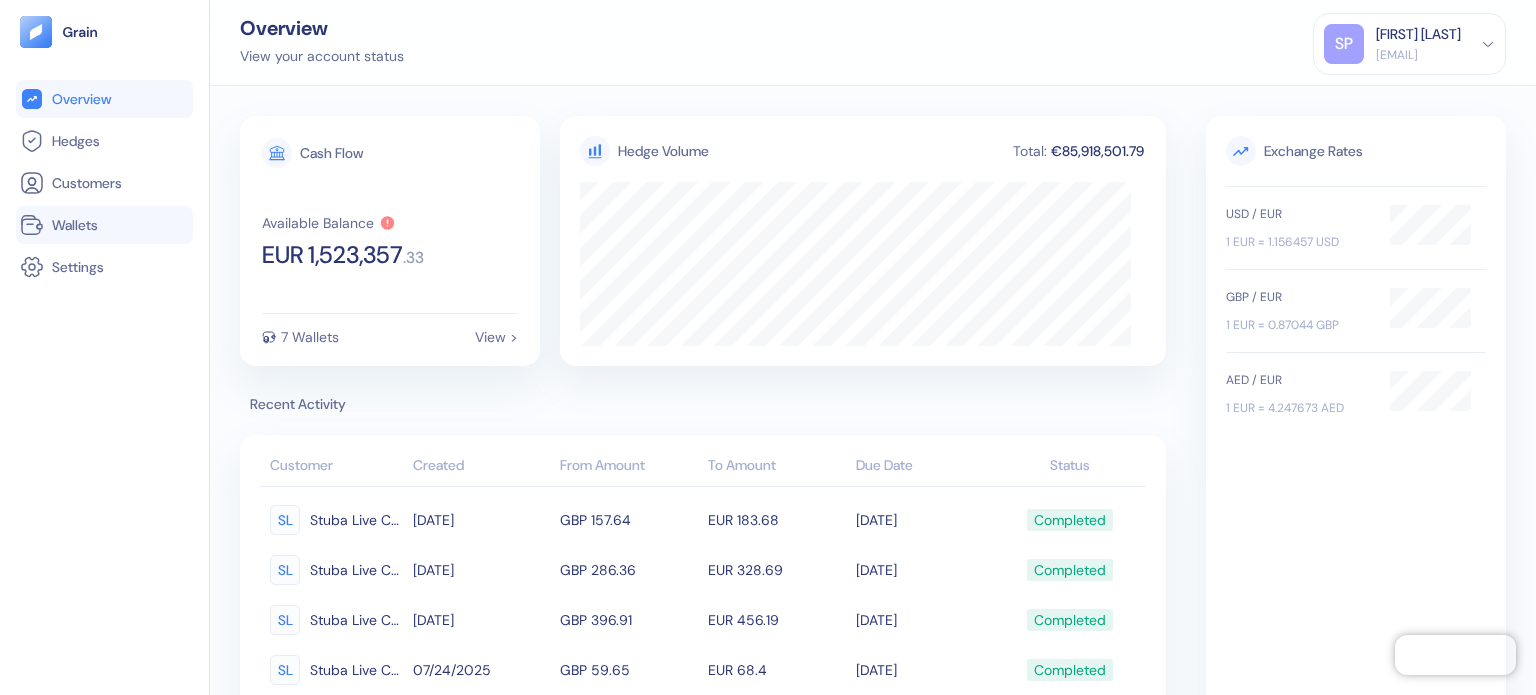click on "Wallets" at bounding box center [104, 225] 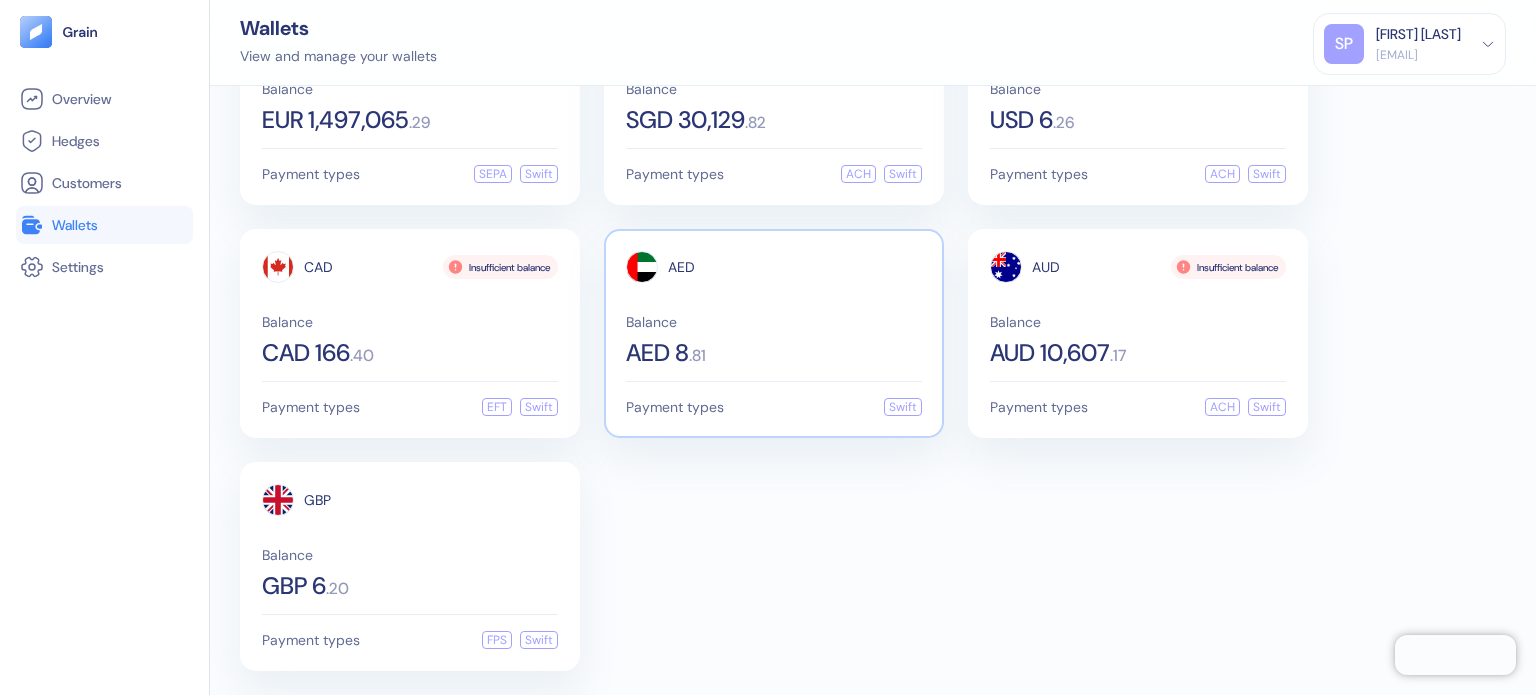 scroll, scrollTop: 121, scrollLeft: 0, axis: vertical 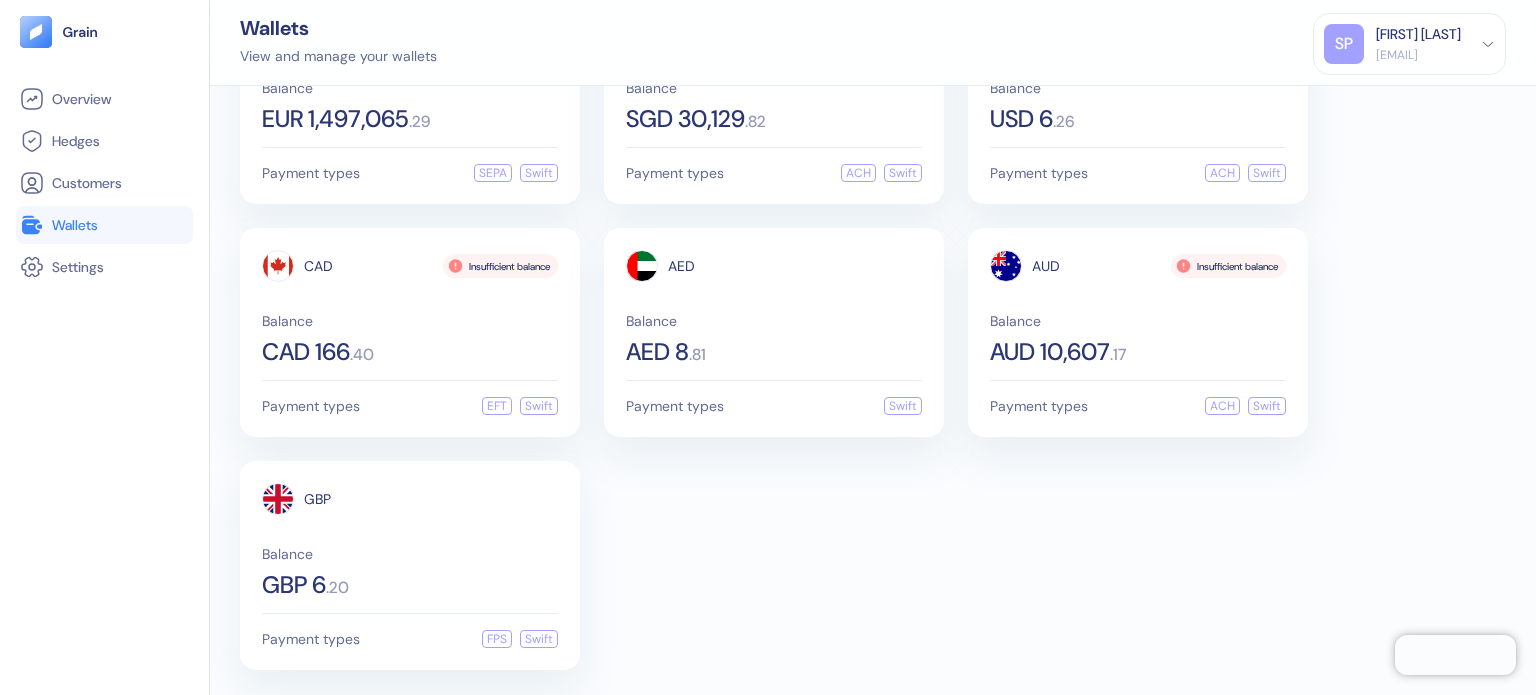 click on "EUR Functional Balance EUR 1,497,065 . 29 Payment types SEPA Swift SGD Balance SGD 30,129 . 82 Payment types ACH Swift USD Insufficient balance Balance USD 6 . 26 Payment types ACH Swift CAD Insufficient balance Balance CAD 166 . 40 Payment types EFT Swift AED Balance AED 8 . 81 Payment types Swift AUD Insufficient balance Balance AUD 10,607 . 17 Payment types ACH Swift GBP Balance GBP 6 . 20 Payment types FPS Swift" at bounding box center (873, 332) 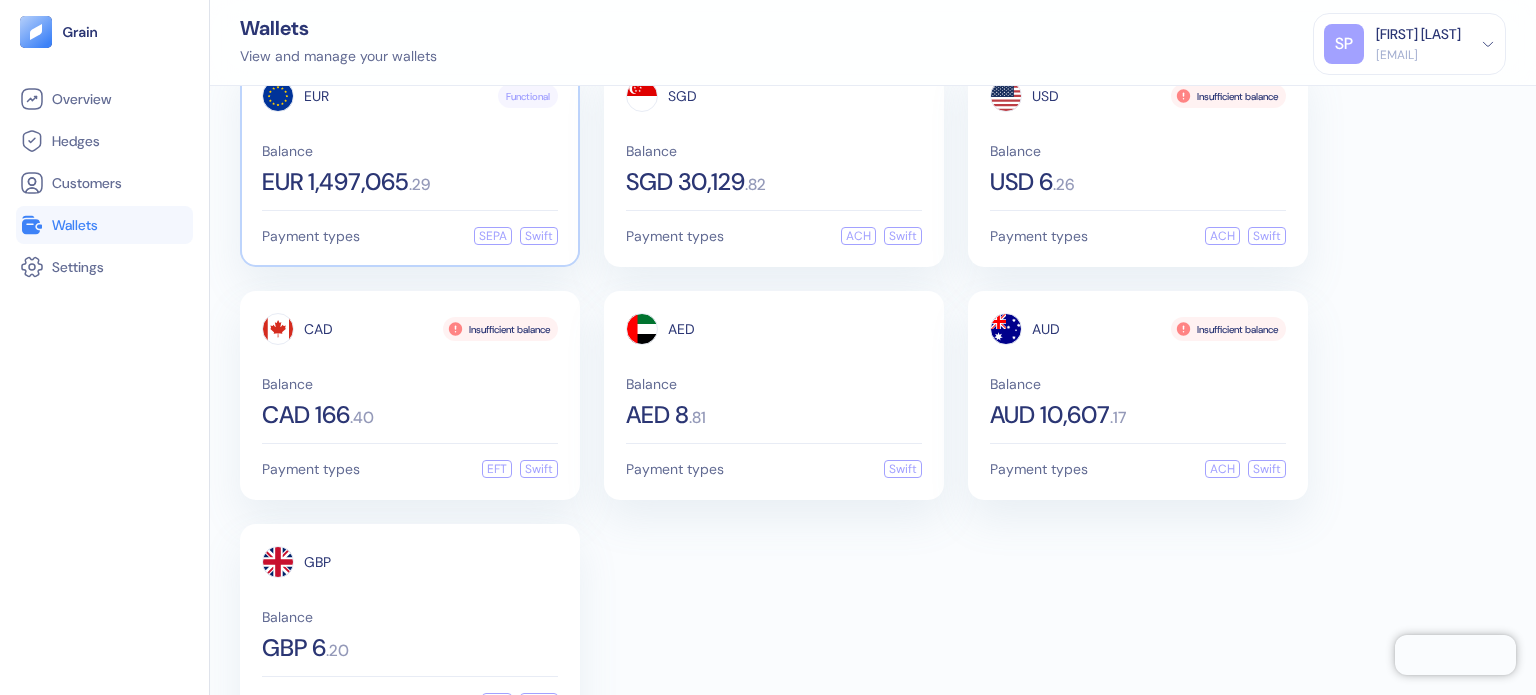 scroll, scrollTop: 0, scrollLeft: 0, axis: both 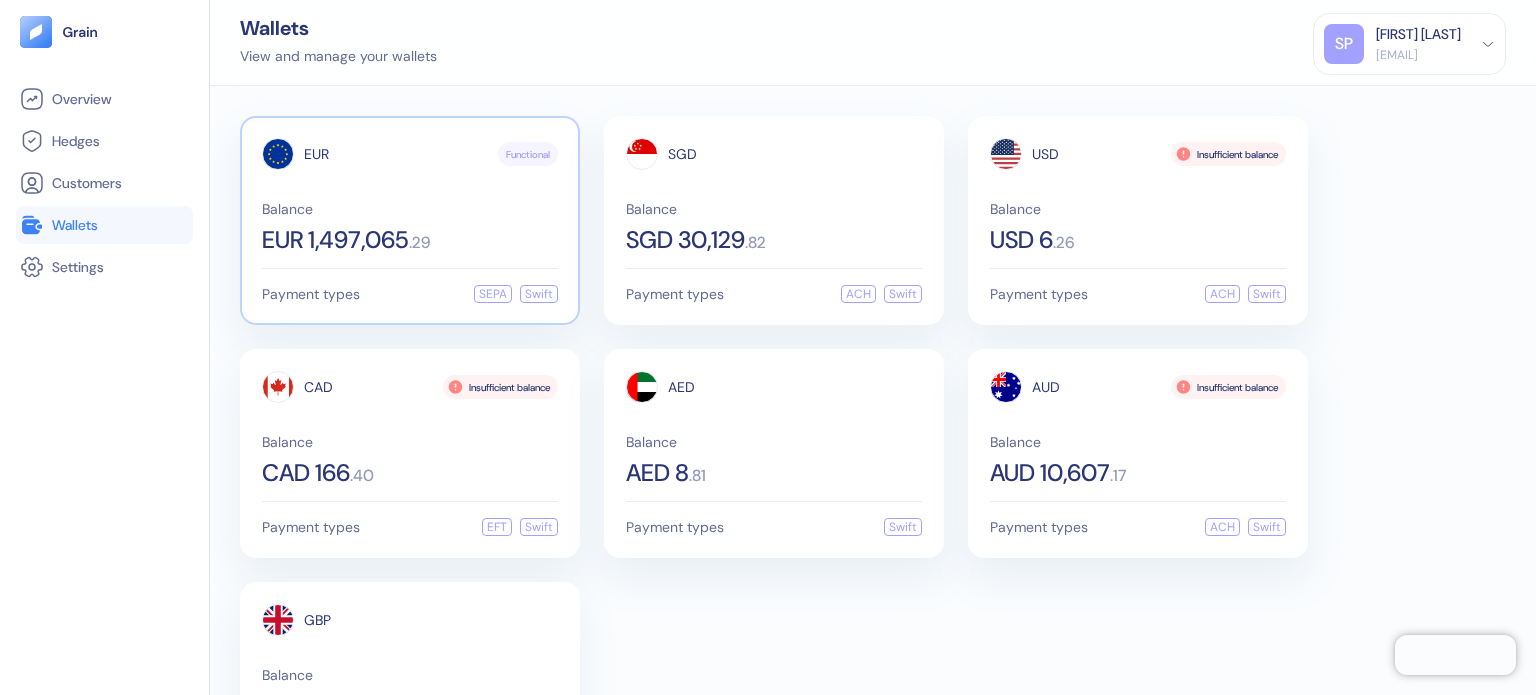 click on "EUR 1,497,065" at bounding box center [335, 240] 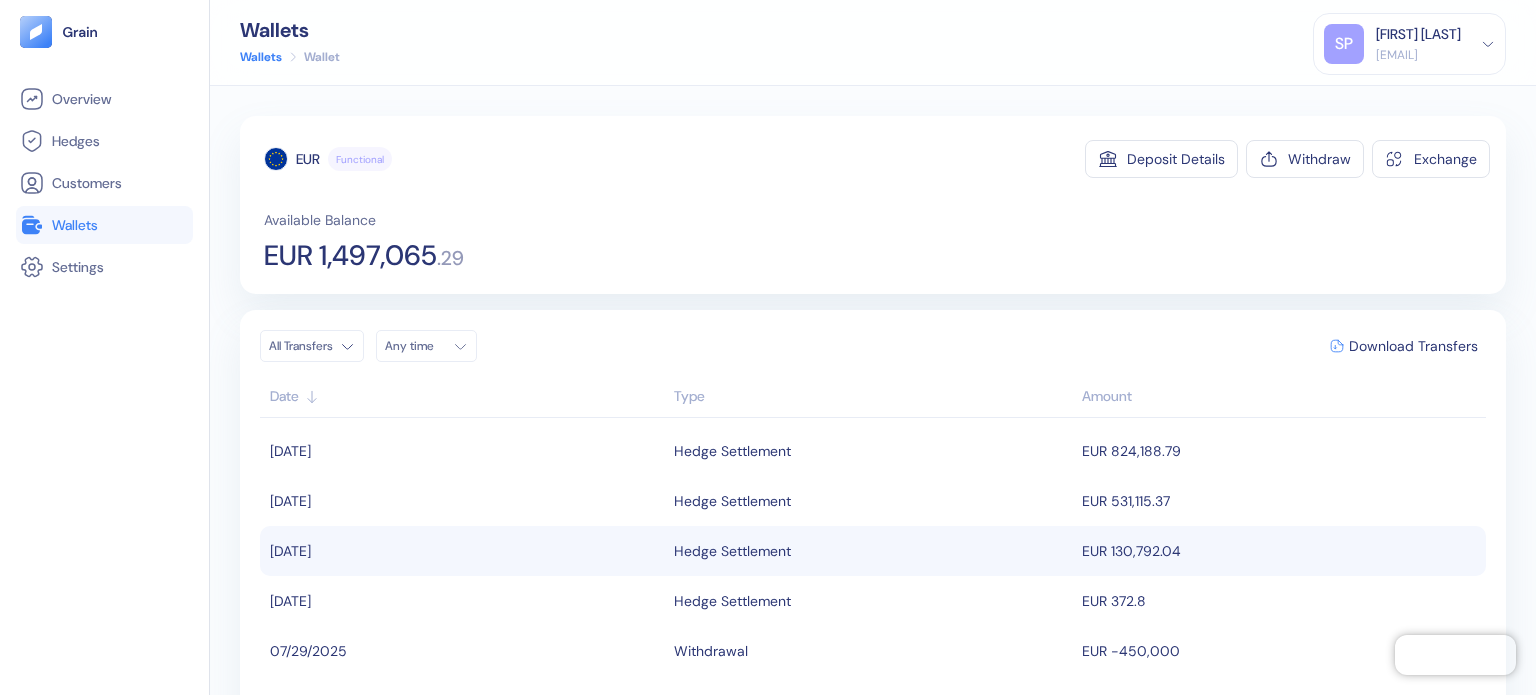 click on "Hedge Settlement" at bounding box center [732, 551] 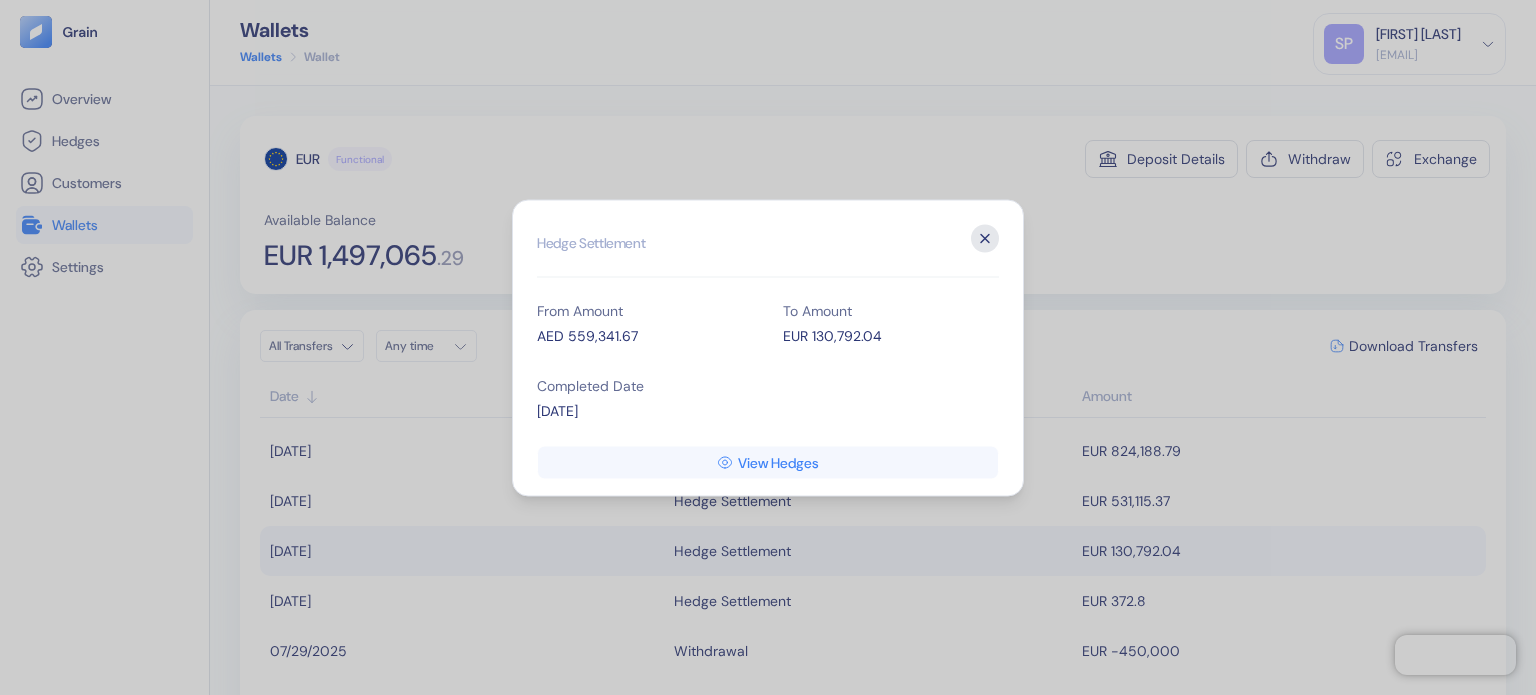 click 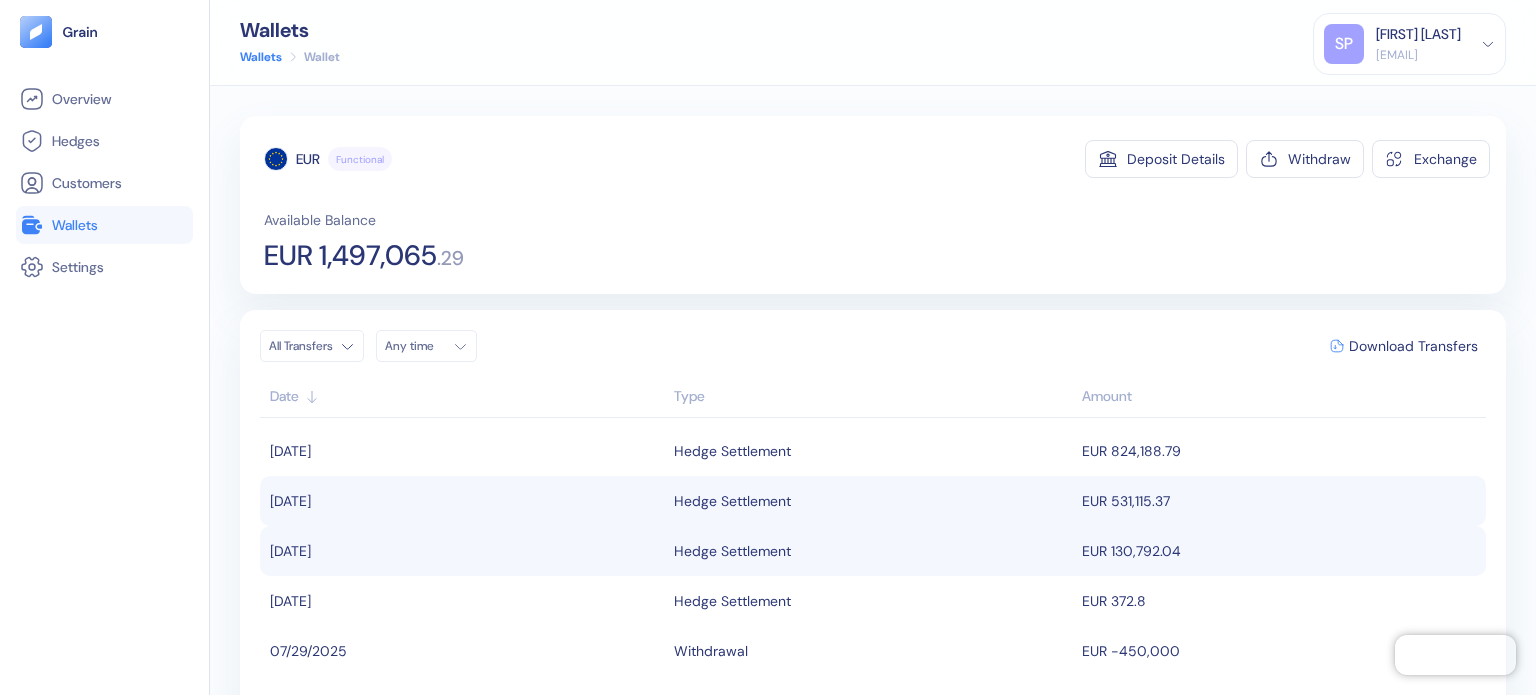 click on "Hedge Settlement" at bounding box center [732, 501] 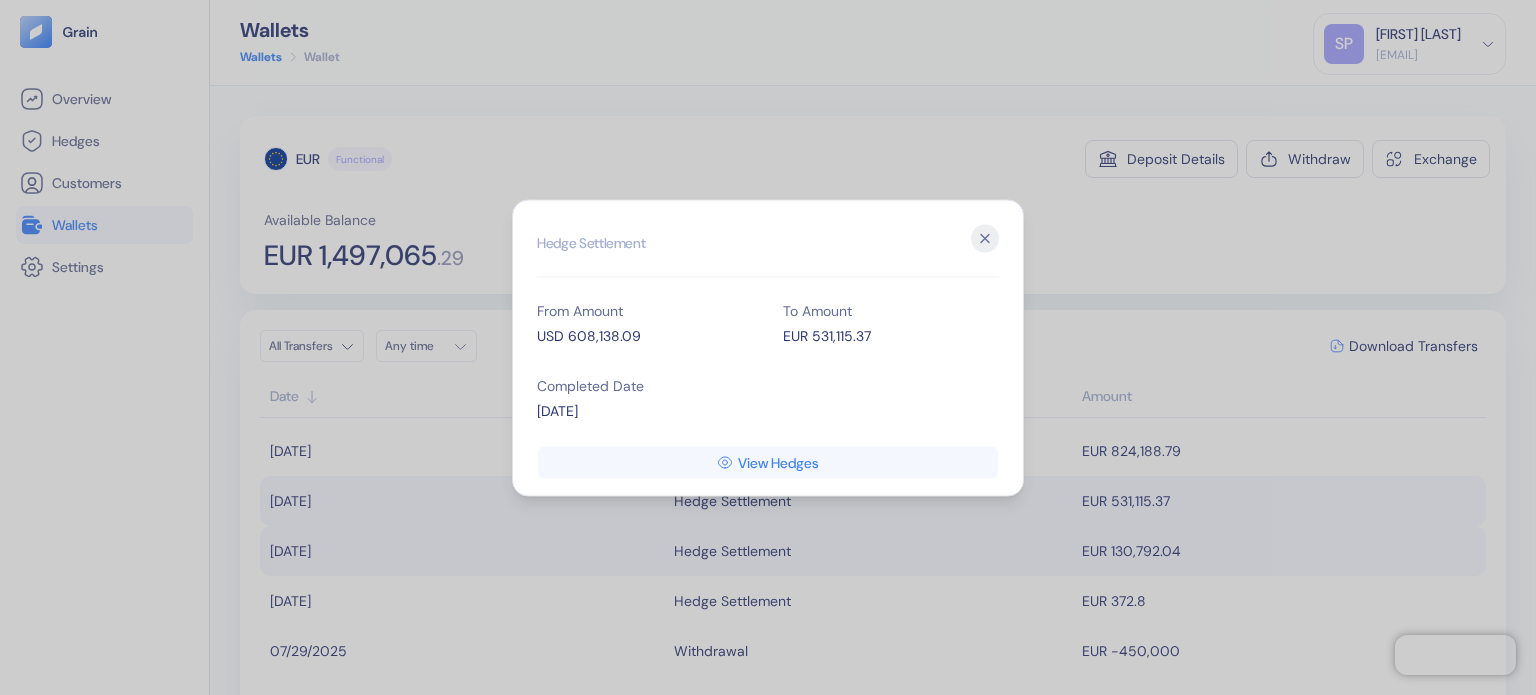 click on "Hedge Settlement" at bounding box center [768, 250] 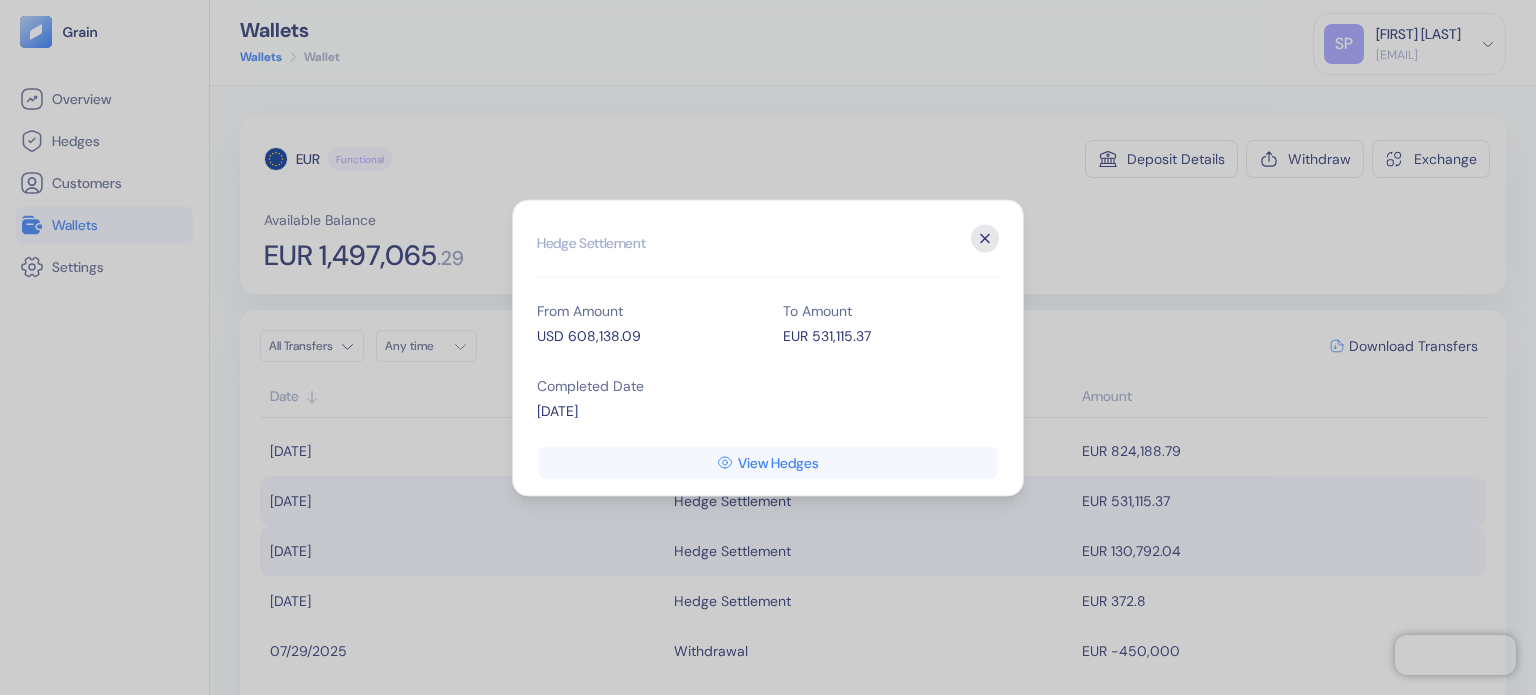 click 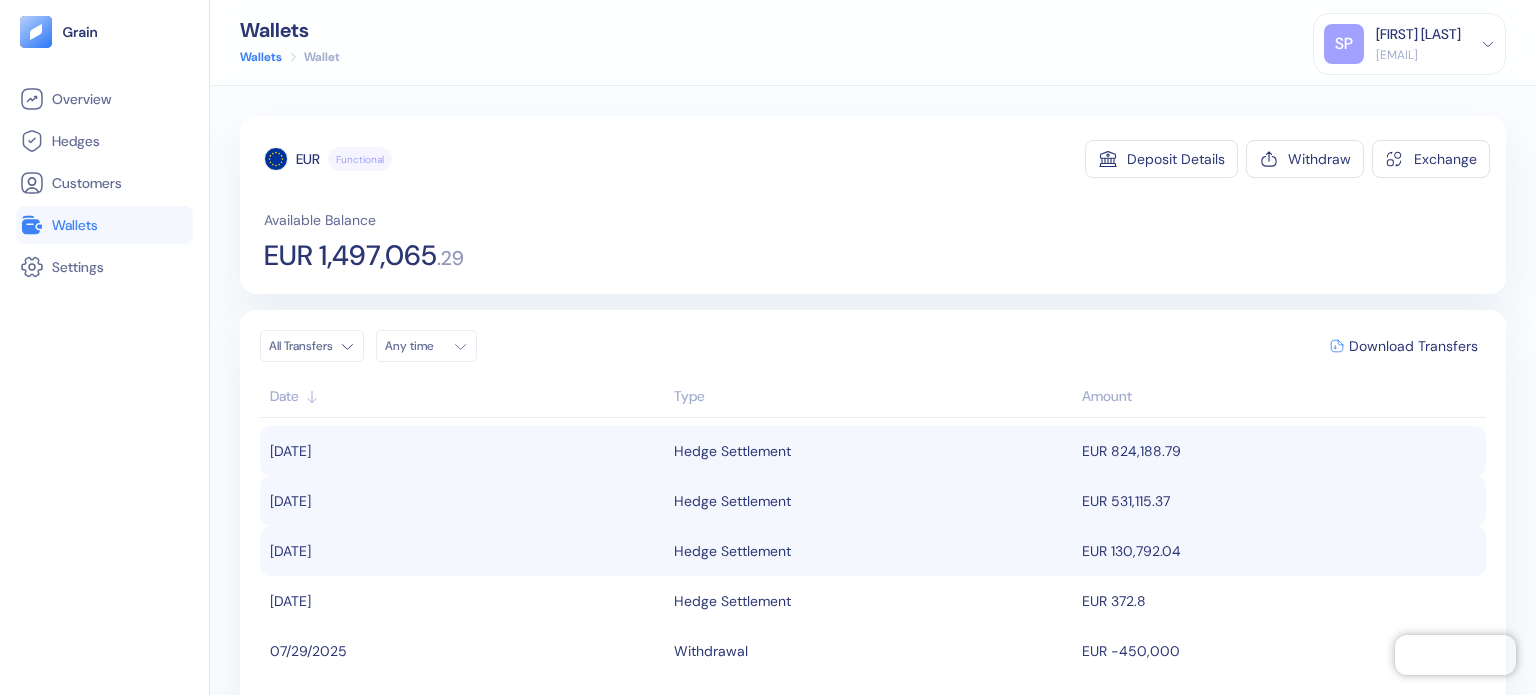 click on "Hedge Settlement" at bounding box center [732, 451] 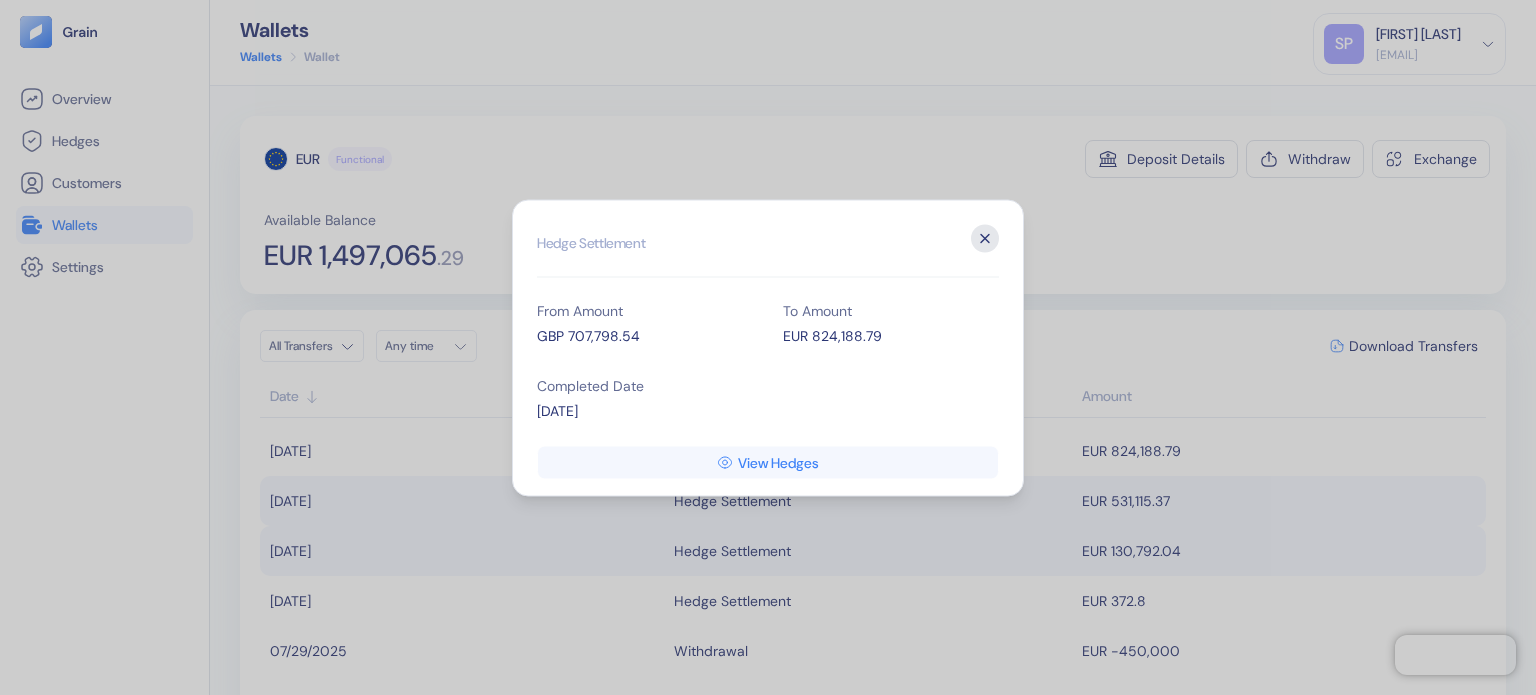 click 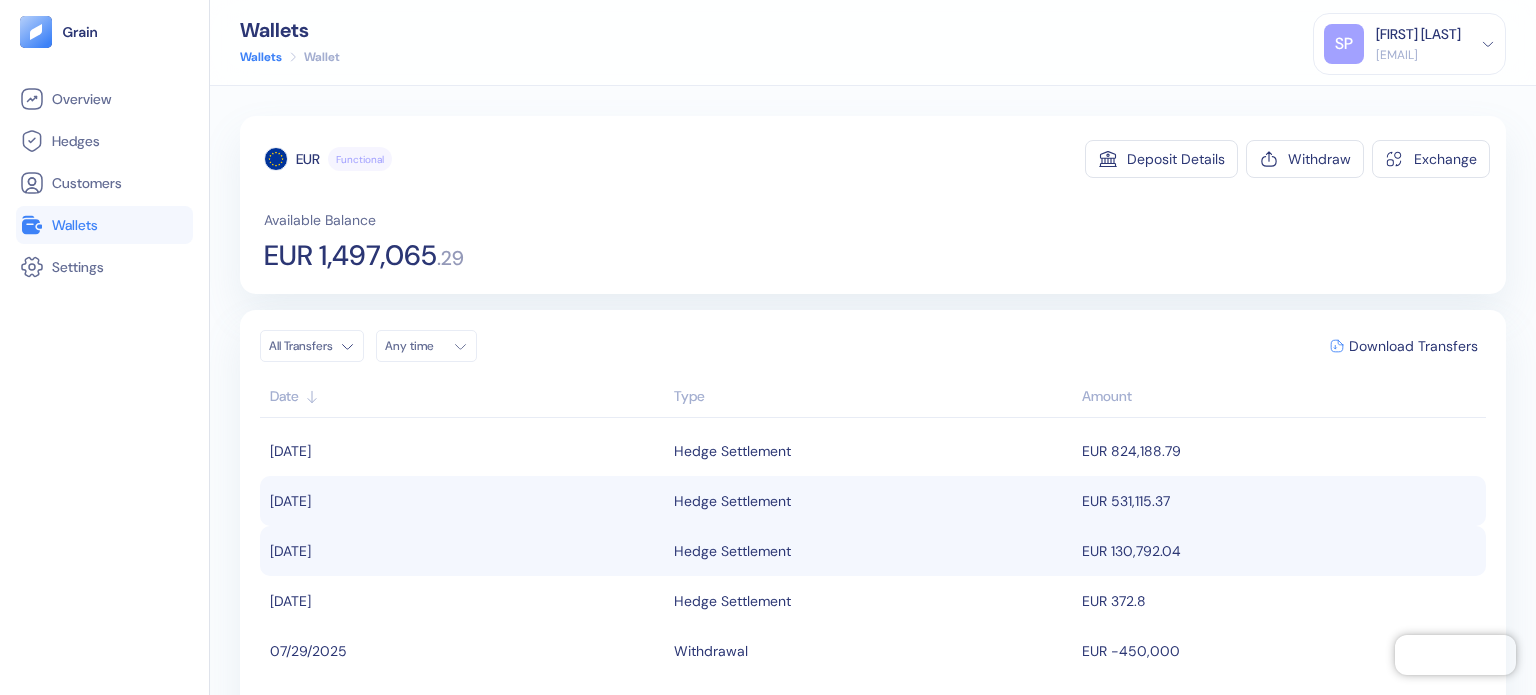 click on "Wallets" at bounding box center (75, 225) 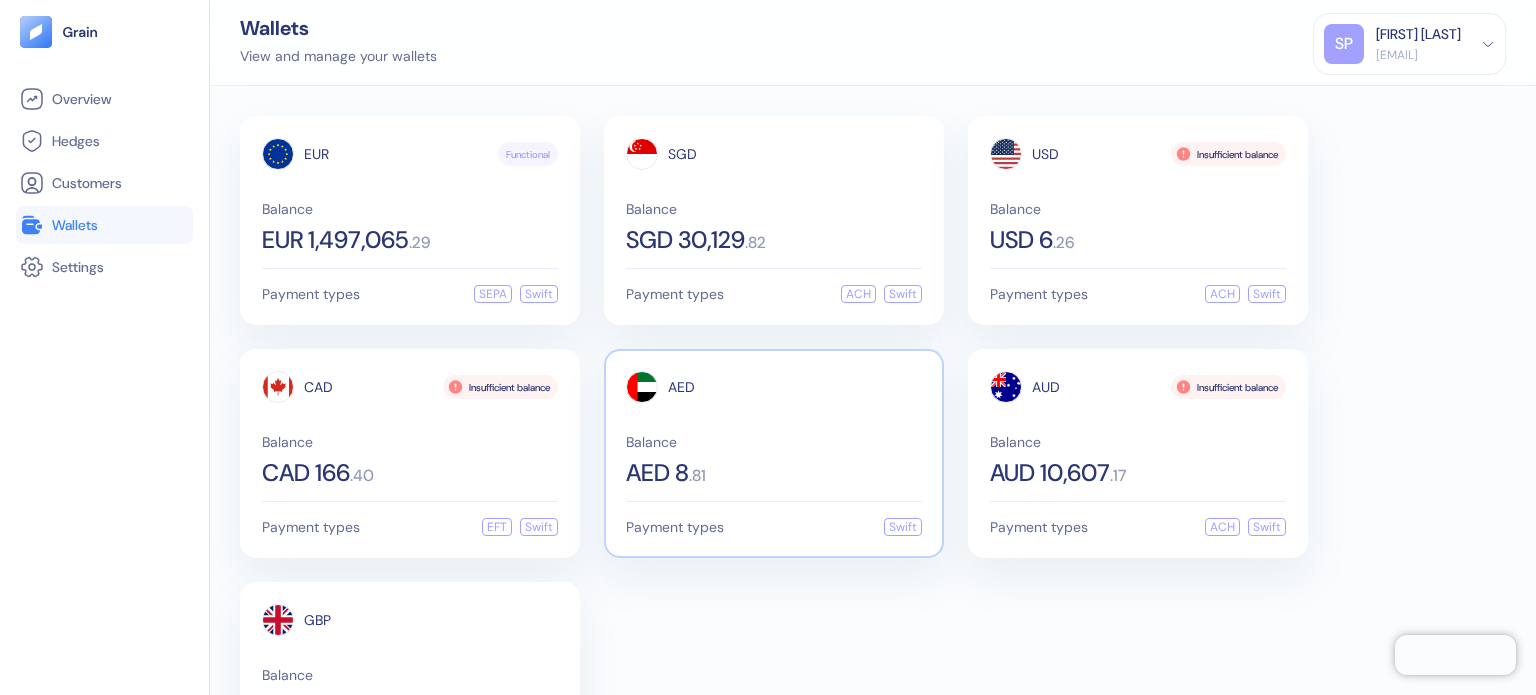 scroll, scrollTop: 121, scrollLeft: 0, axis: vertical 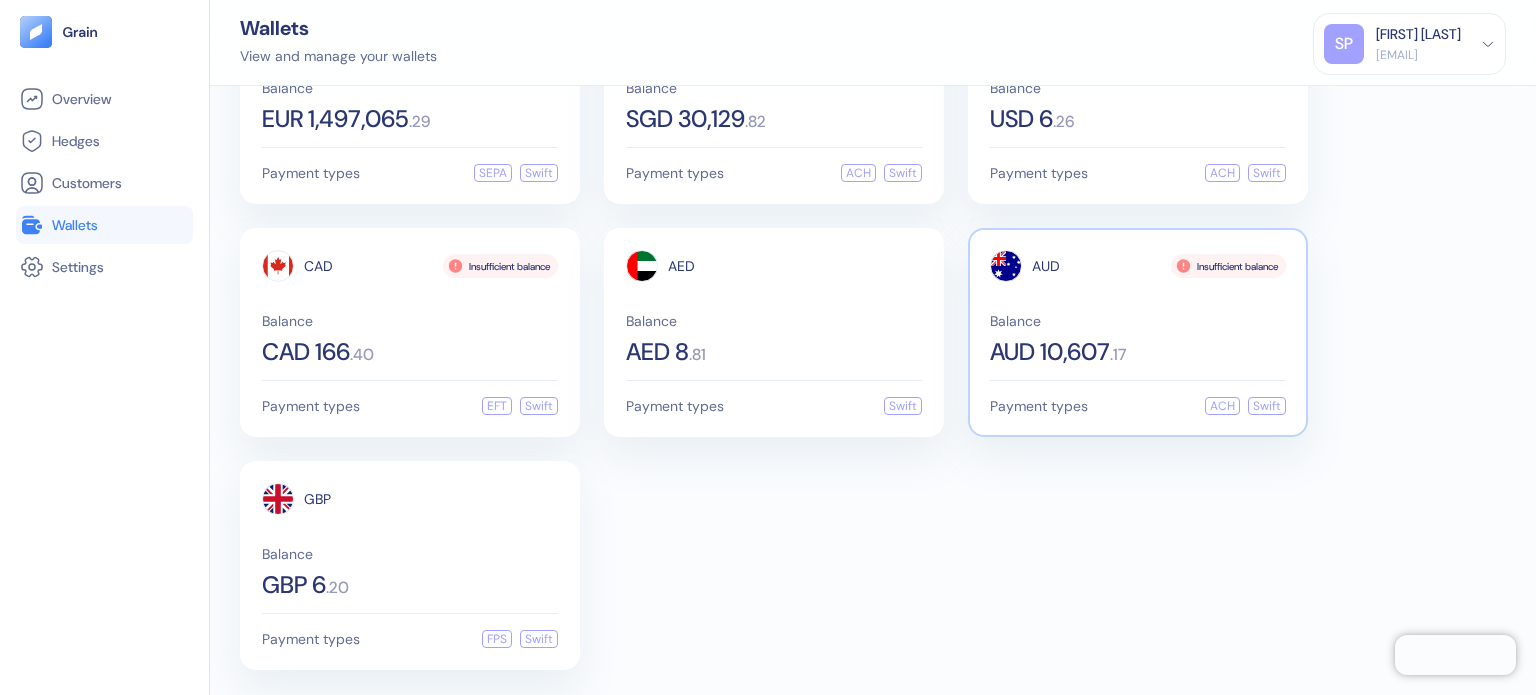 click on "Balance" at bounding box center (1138, 321) 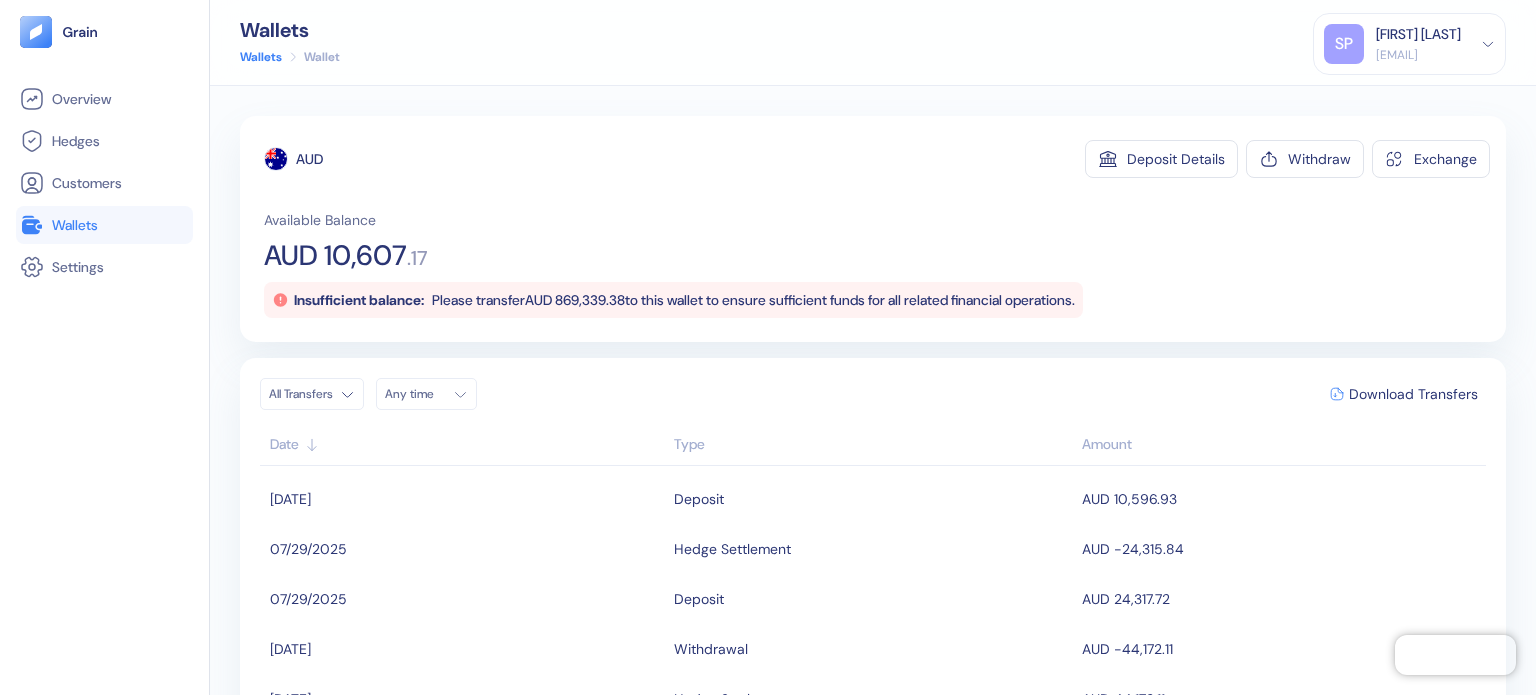 click on "Wallets" at bounding box center [104, 225] 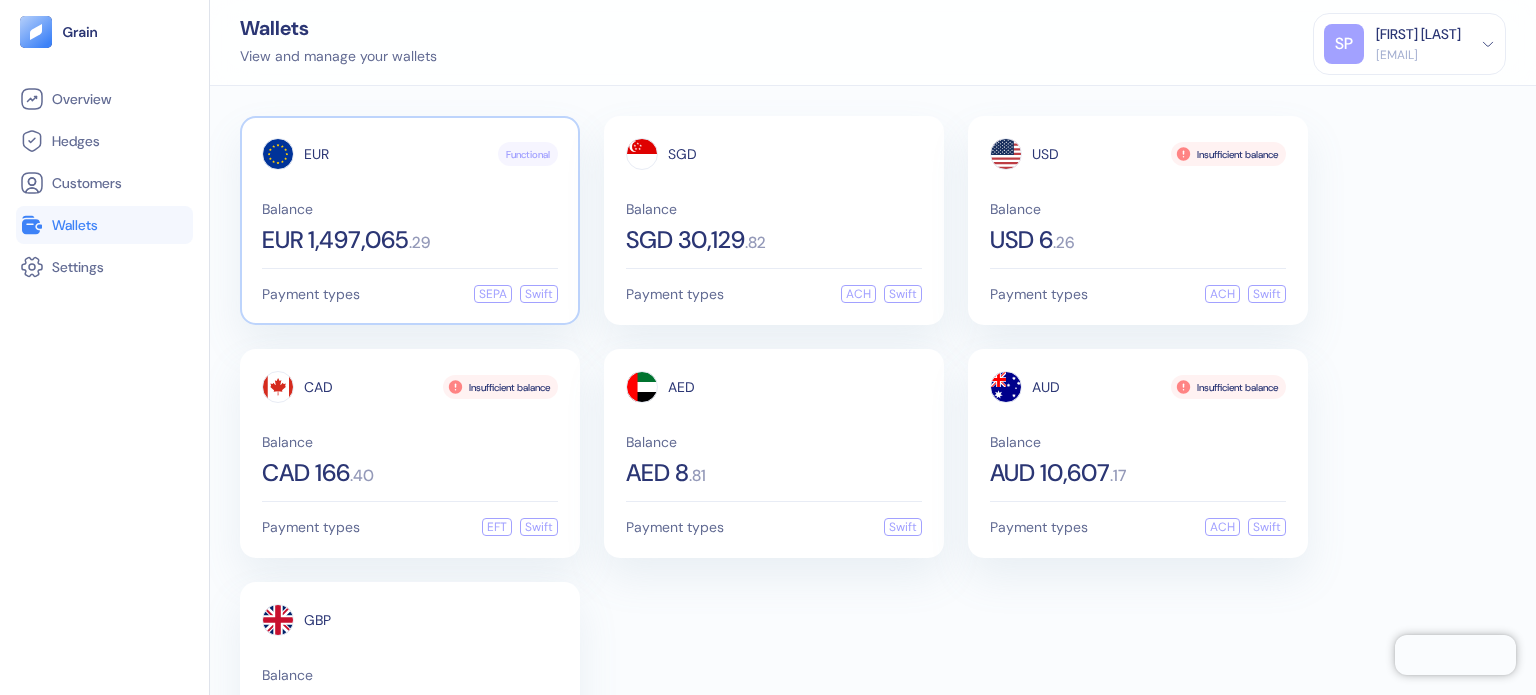 click on "Balance" at bounding box center (410, 209) 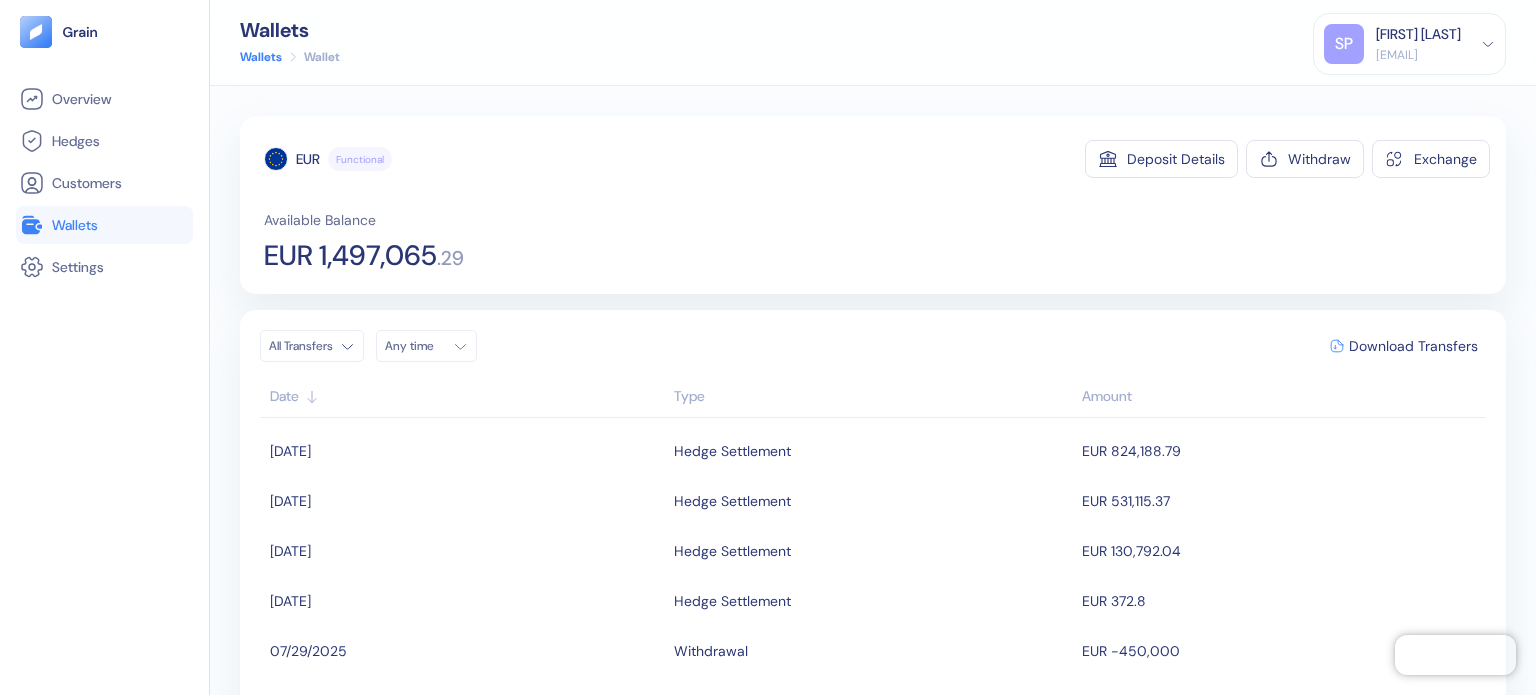click on "Wallets" at bounding box center (75, 225) 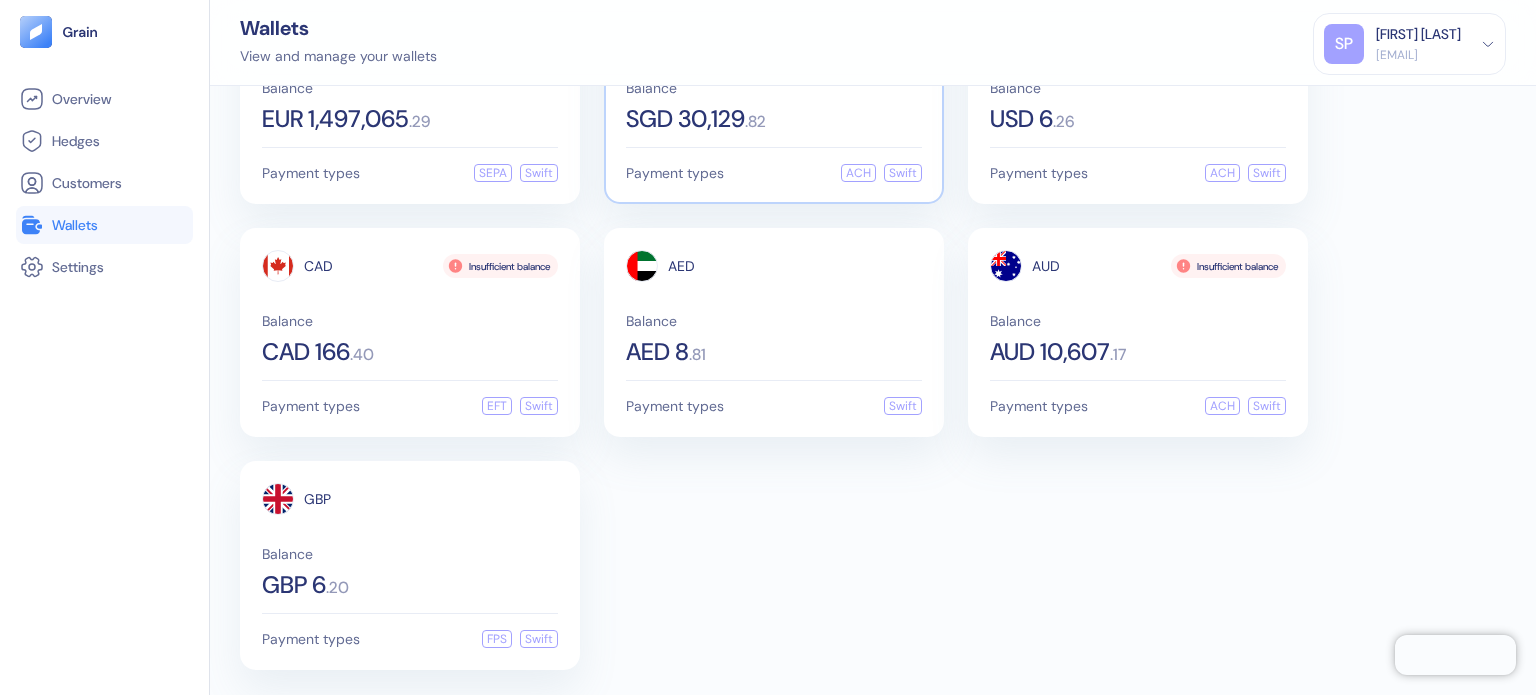 scroll, scrollTop: 0, scrollLeft: 0, axis: both 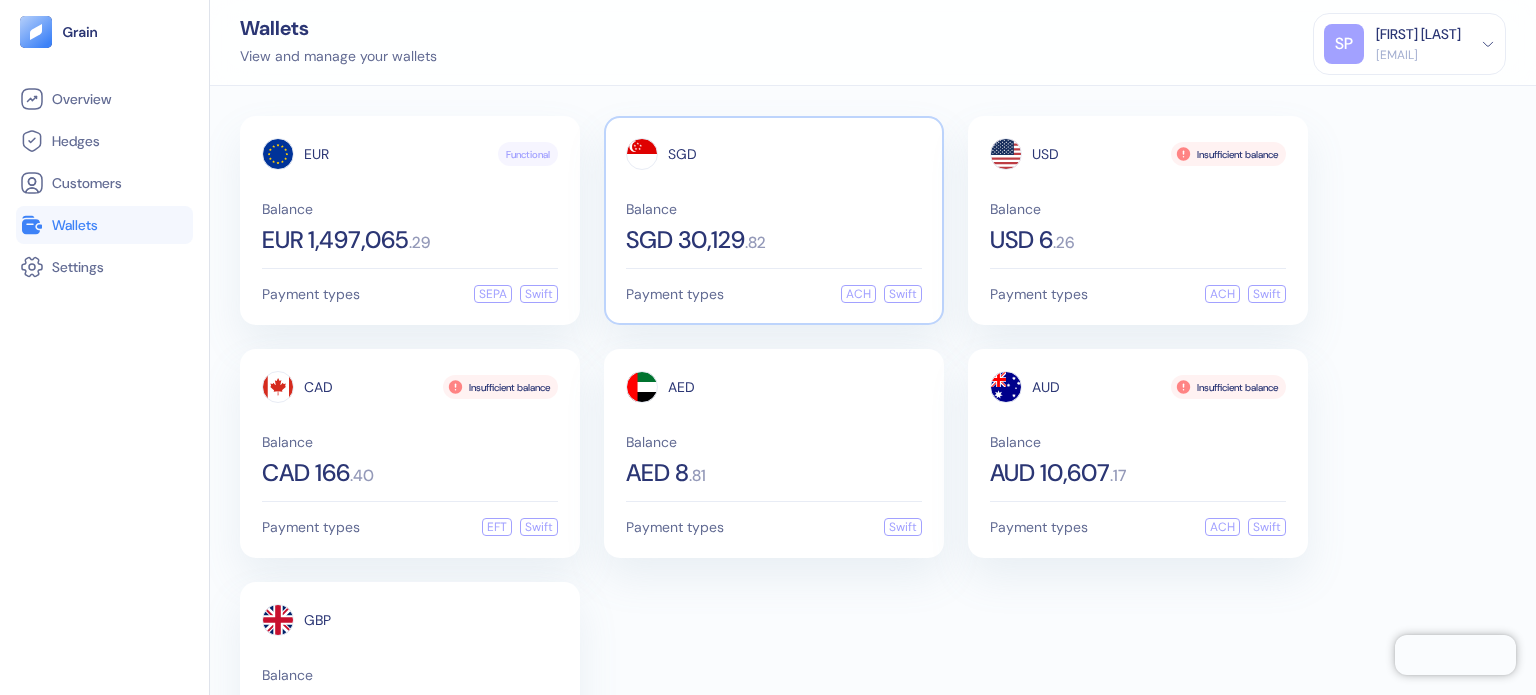 click on "Balance SGD [AMOUNT] . [DECIMAL]" at bounding box center [774, 227] 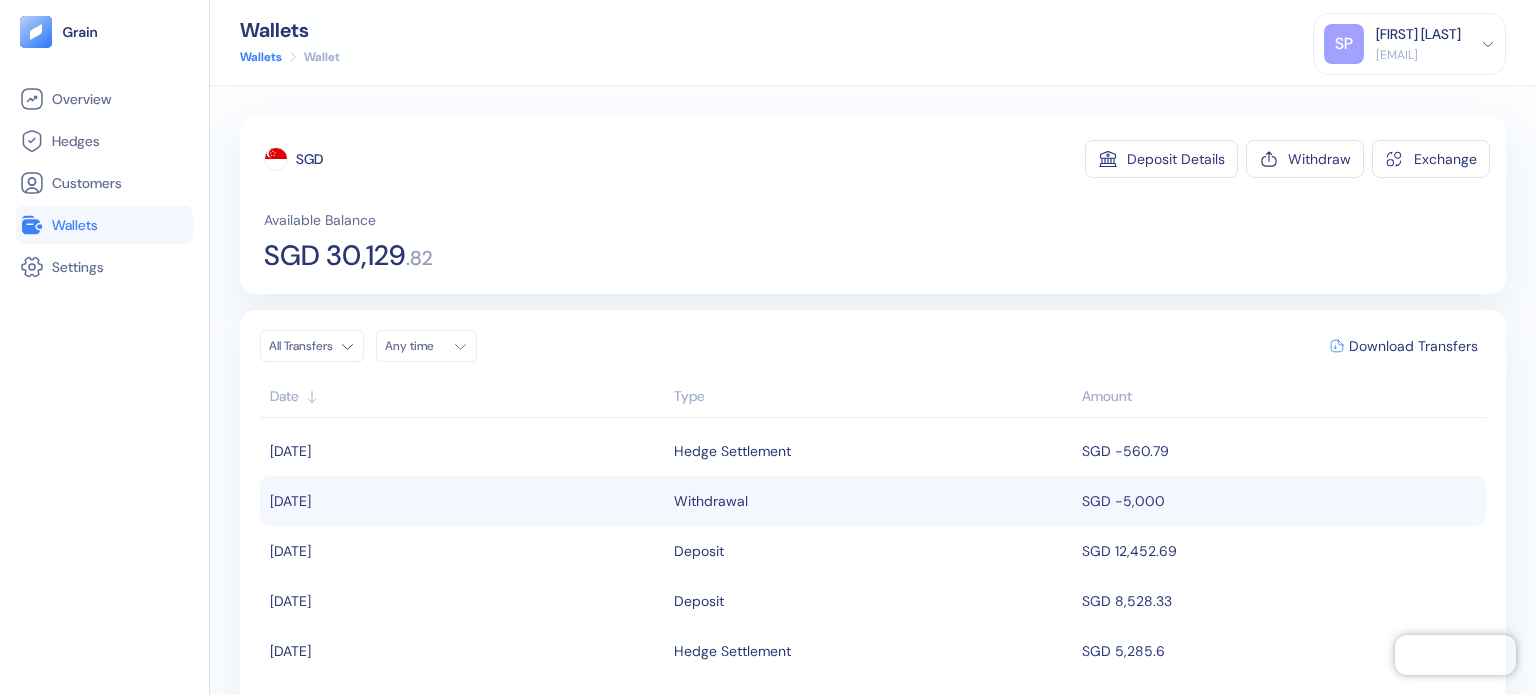 click on "Withdrawal" at bounding box center (873, 501) 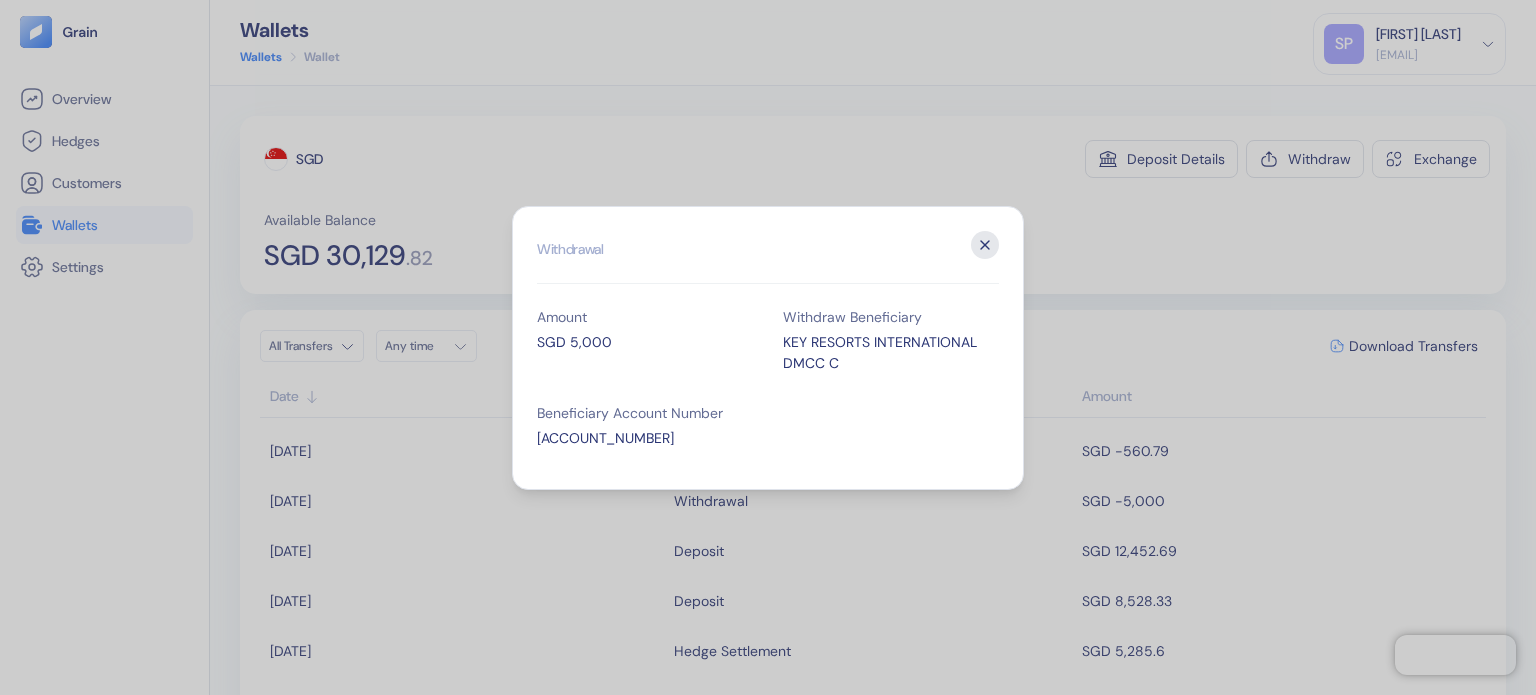 click on "Close" at bounding box center [985, 245] 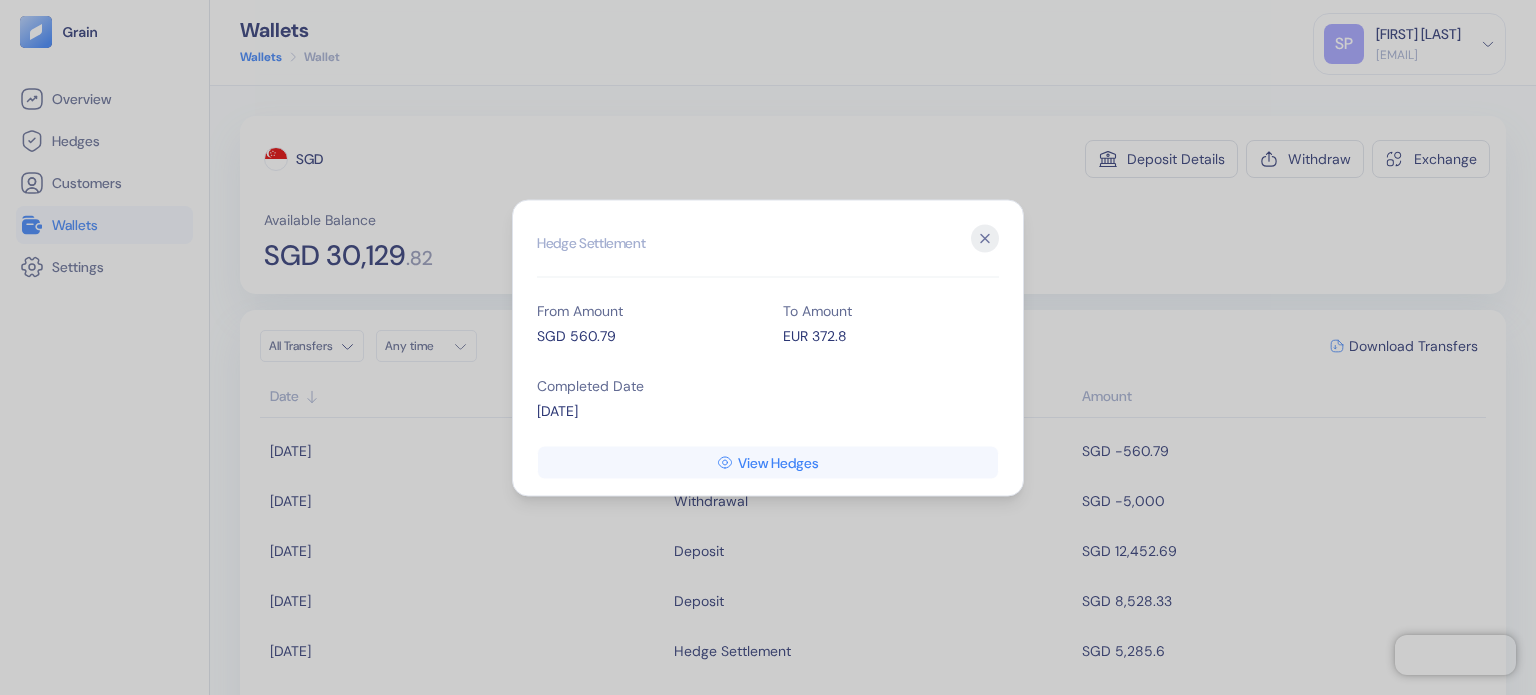 click 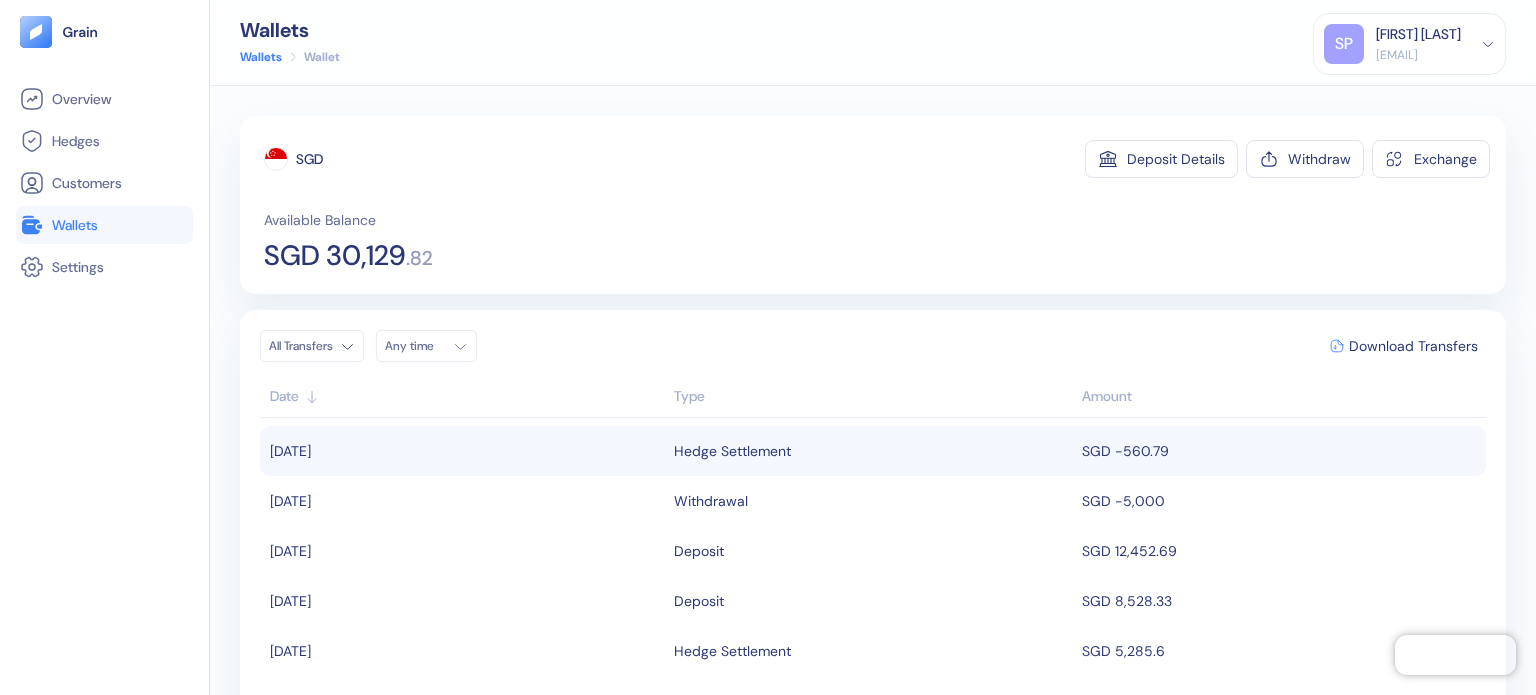 click on "Hedge Settlement" at bounding box center [873, 451] 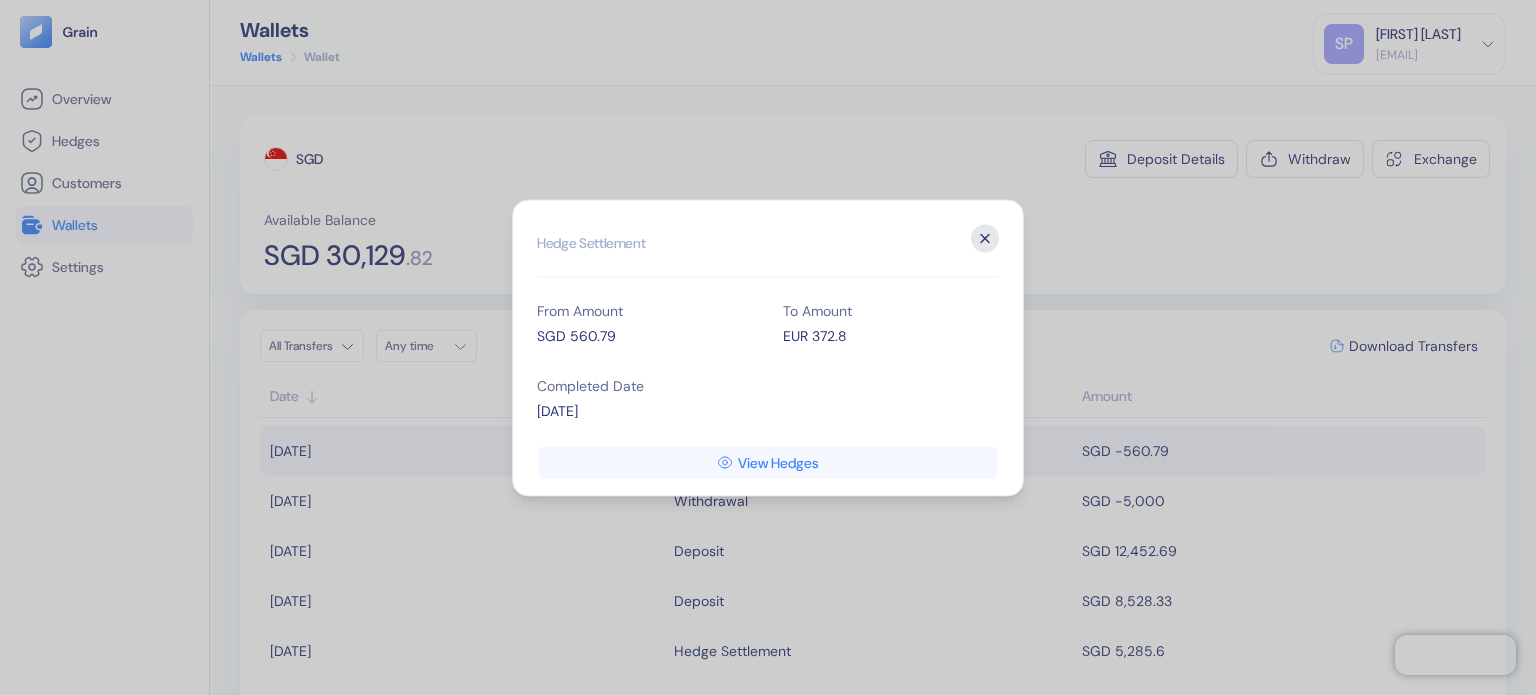 click on "Close" at bounding box center (985, 238) 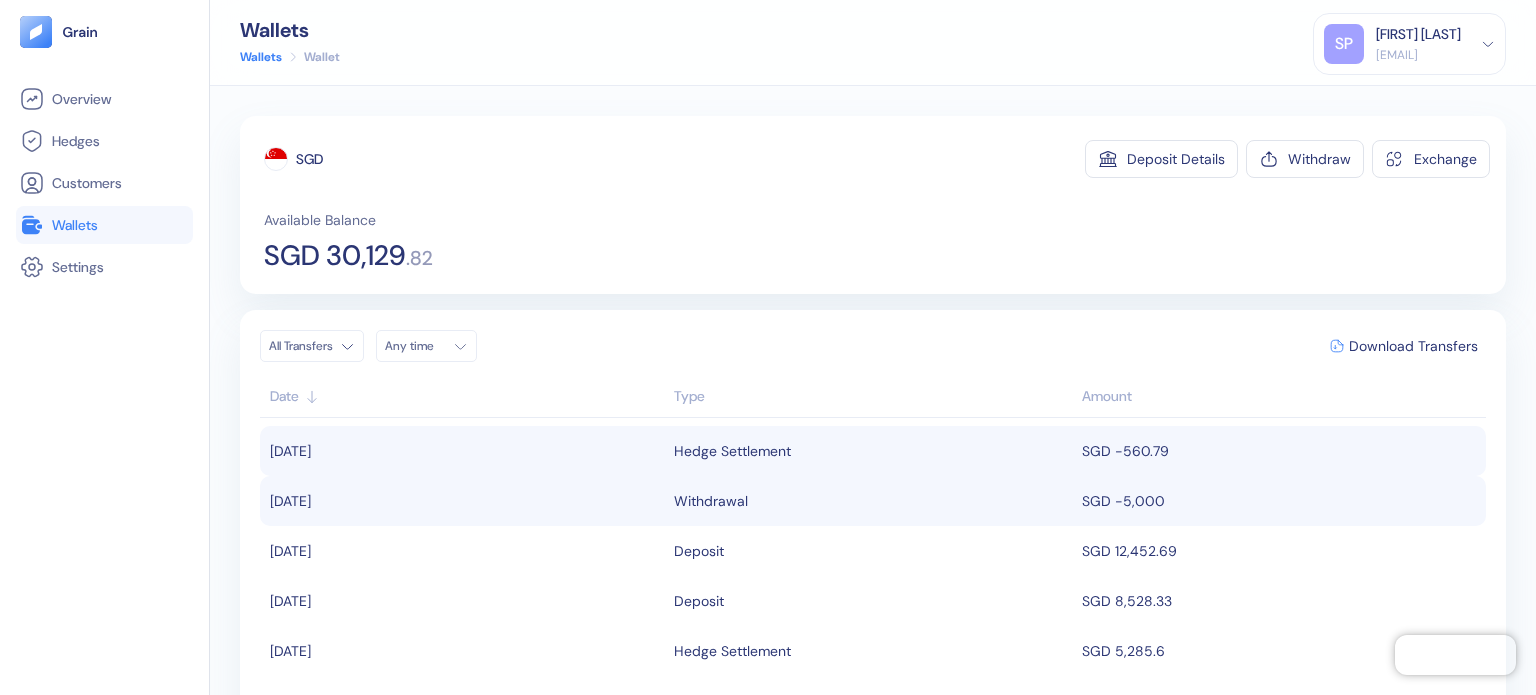 click on "Withdrawal" at bounding box center [711, 501] 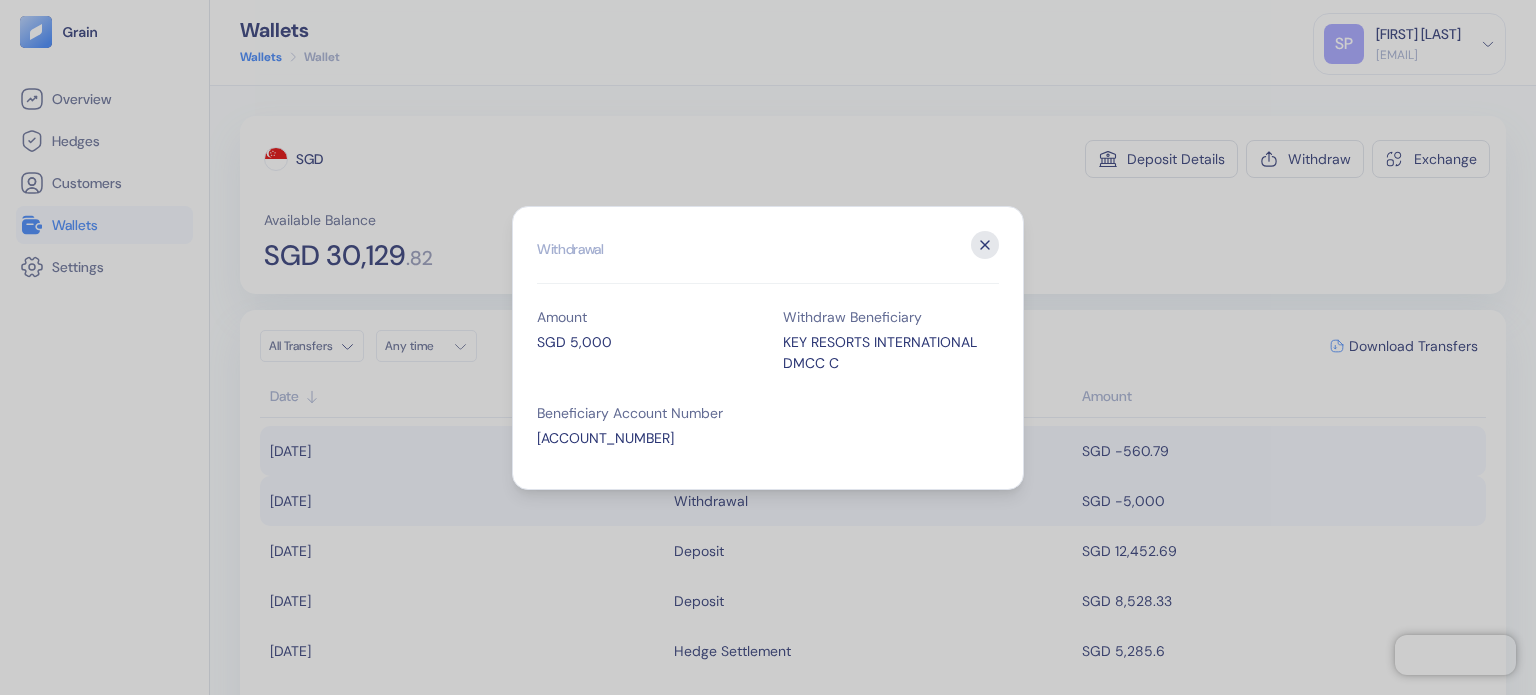 click on "Close" at bounding box center [985, 245] 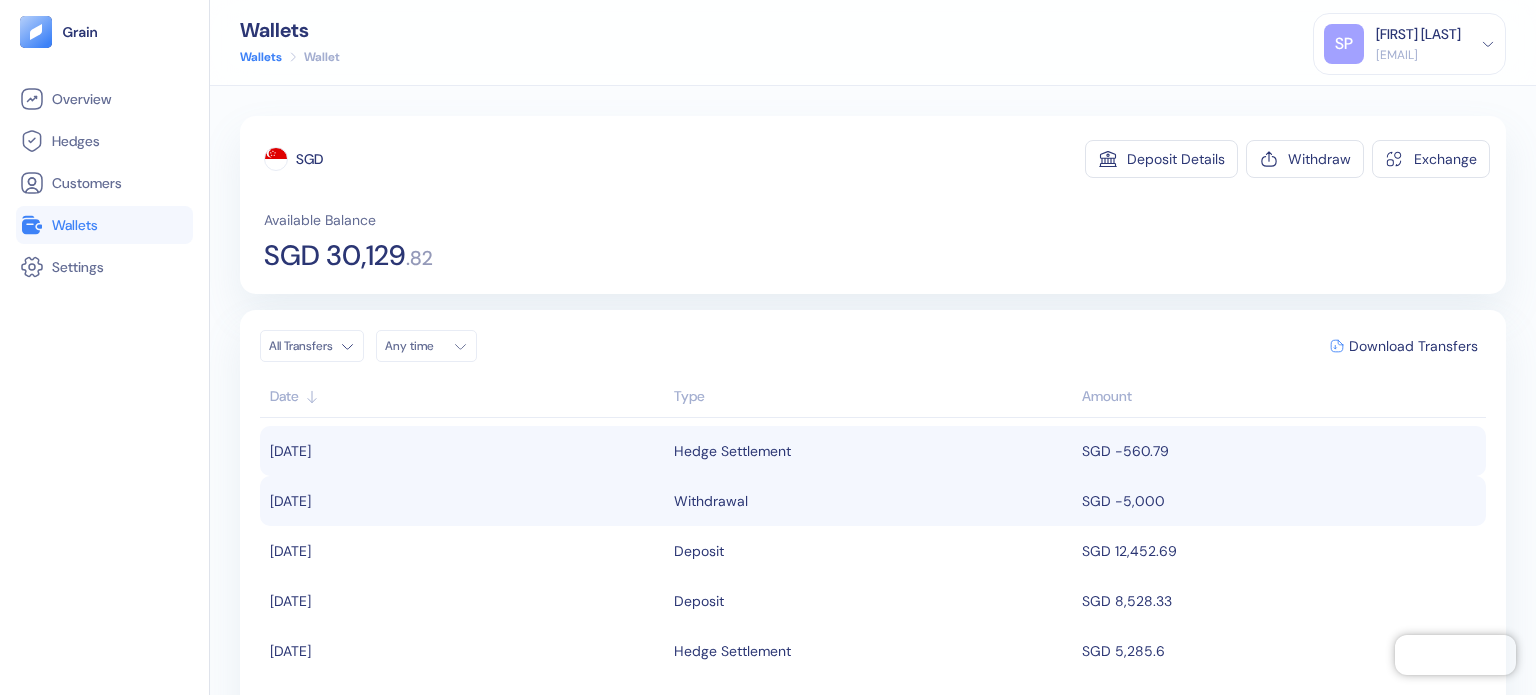 click on "Wallet" at bounding box center [873, 390] 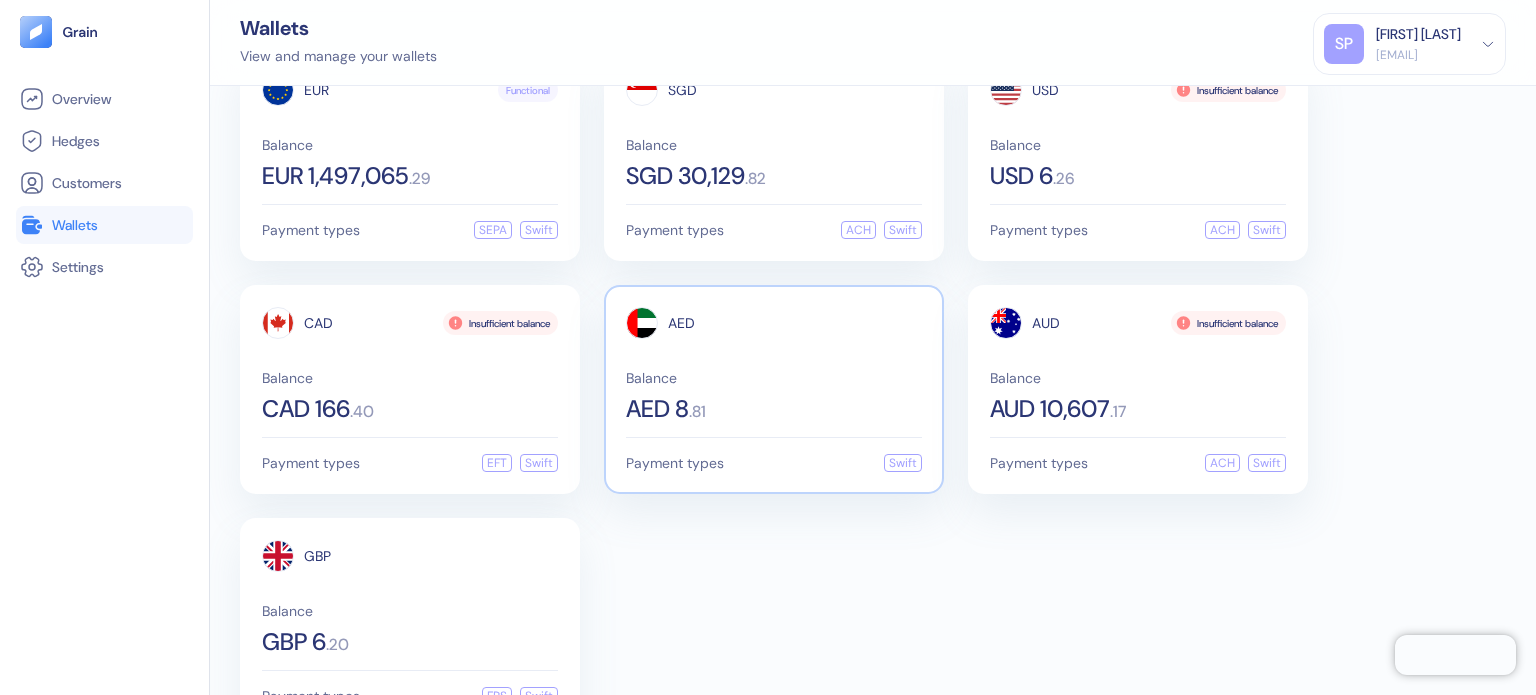 scroll, scrollTop: 121, scrollLeft: 0, axis: vertical 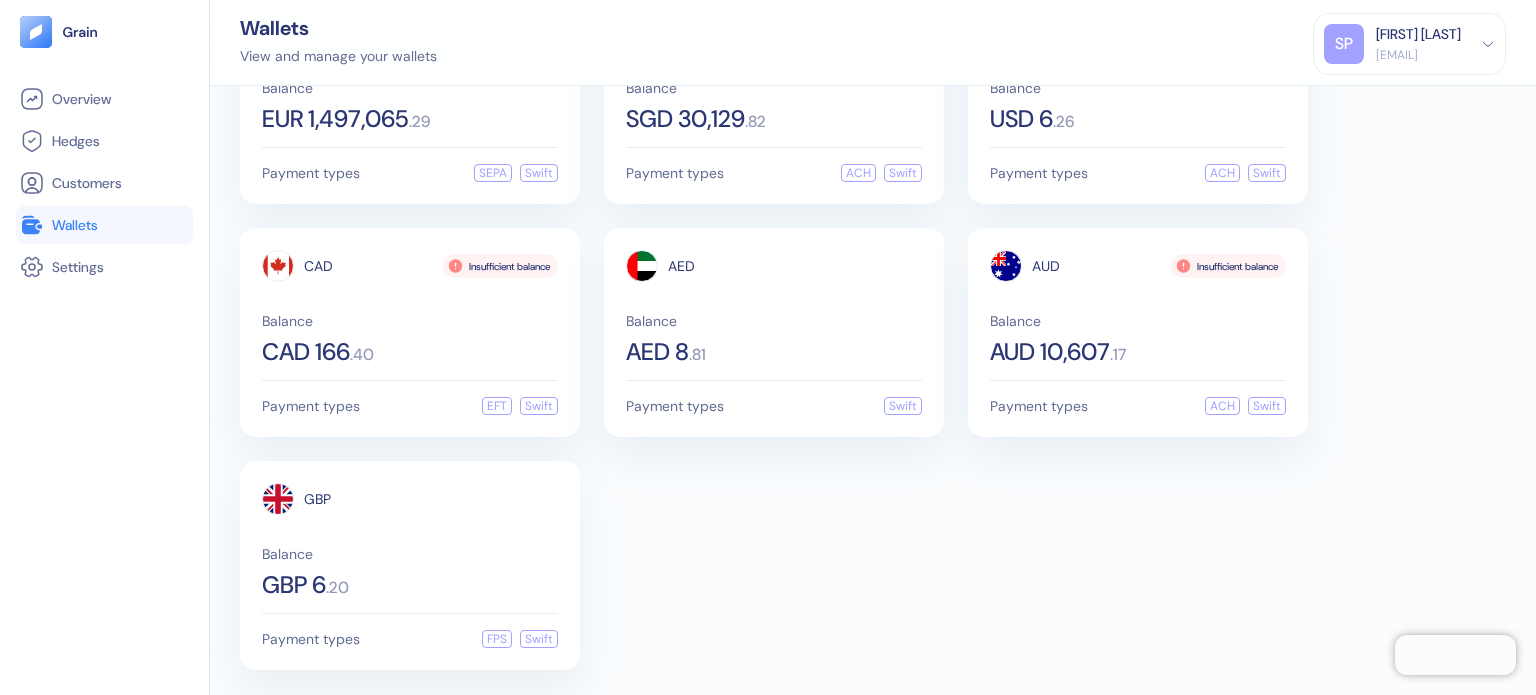 click on "EUR Functional Balance EUR 1,497,065 . 29 Payment types SEPA Swift SGD Balance SGD 30,129 . 82 Payment types ACH Swift USD Insufficient balance Balance USD 6 . 26 Payment types ACH Swift CAD Insufficient balance Balance CAD 166 . 40 Payment types EFT Swift AED Balance AED 8 . 81 Payment types Swift AUD Insufficient balance Balance AUD 10,607 . 17 Payment types ACH Swift GBP Balance GBP 6 . 20 Payment types FPS Swift" at bounding box center (873, 332) 